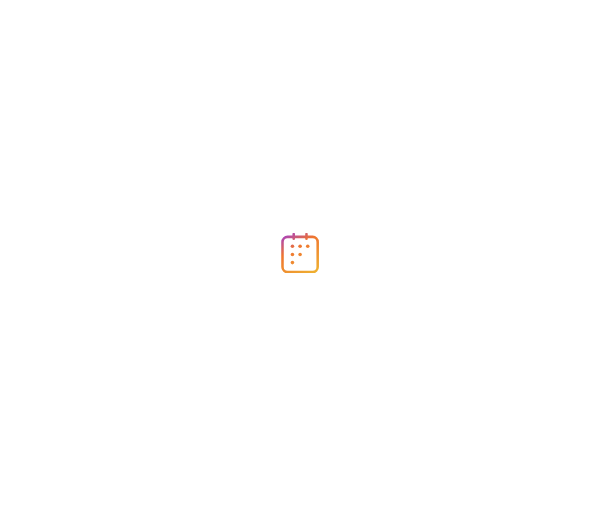 scroll, scrollTop: 0, scrollLeft: 0, axis: both 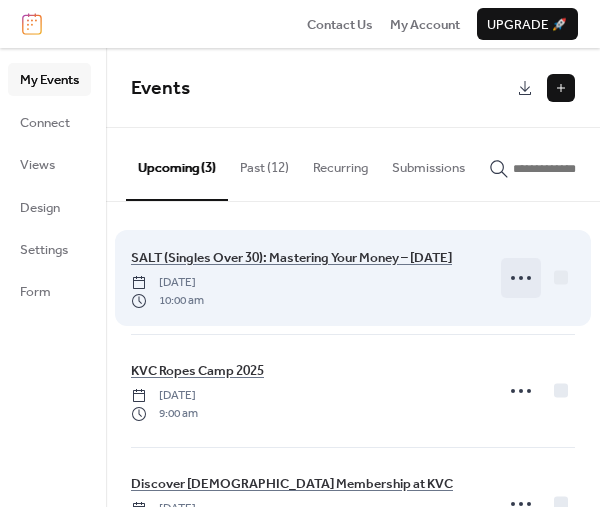 click 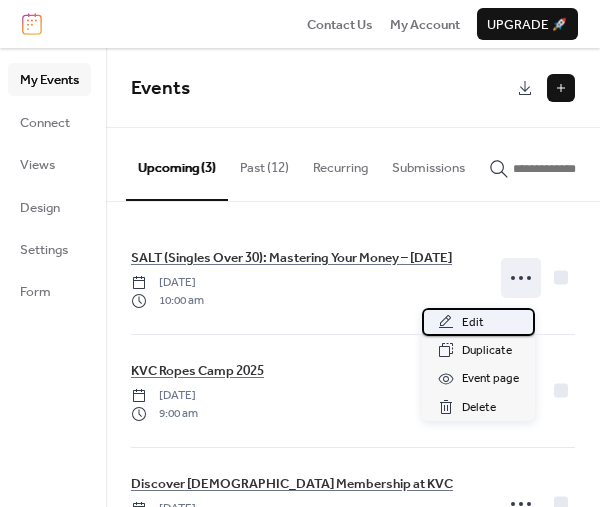 click on "Edit" at bounding box center (478, 322) 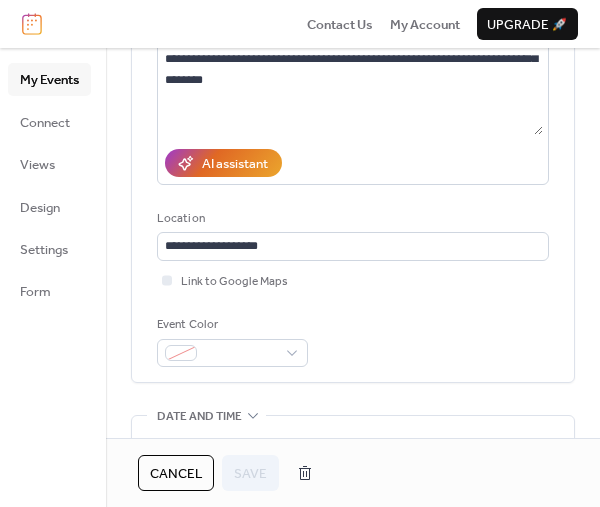 scroll, scrollTop: 500, scrollLeft: 0, axis: vertical 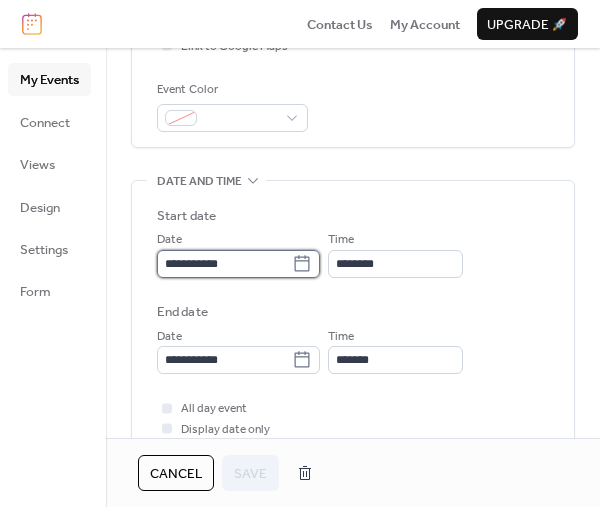 click on "**********" at bounding box center [224, 264] 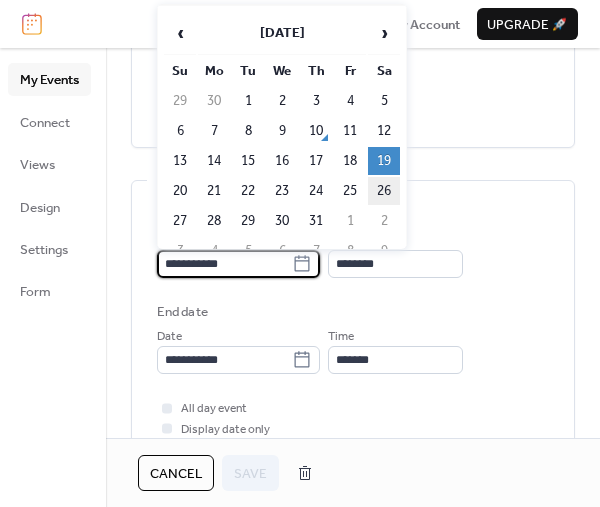 click on "26" at bounding box center [384, 191] 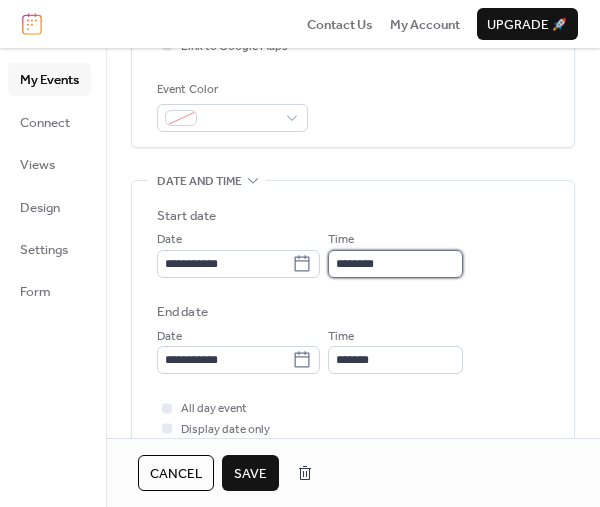 click on "********" at bounding box center [395, 264] 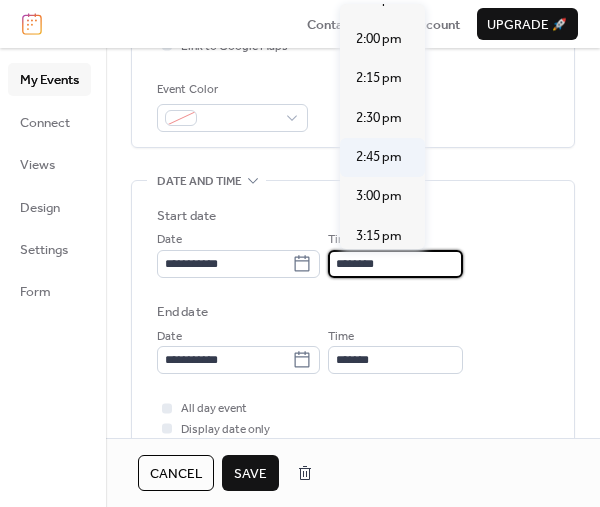 scroll, scrollTop: 2189, scrollLeft: 0, axis: vertical 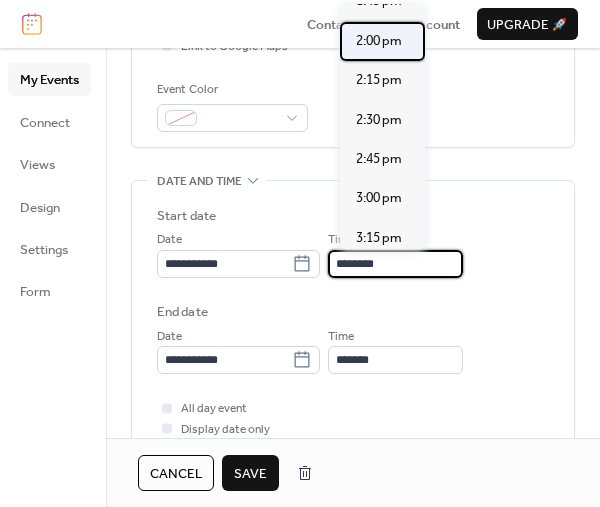 click on "2:00 pm" at bounding box center [379, 41] 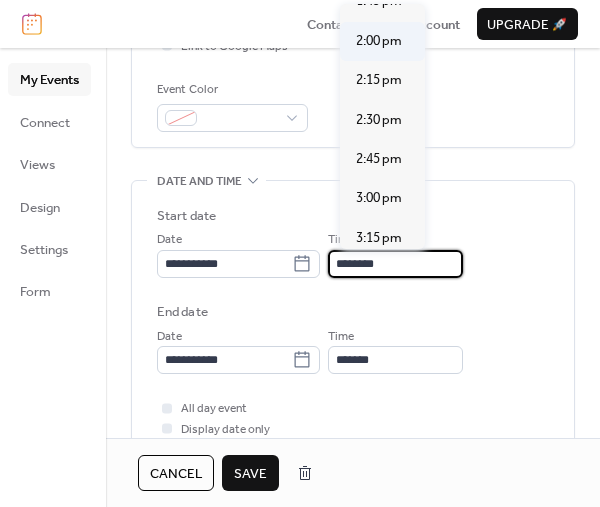 type on "*******" 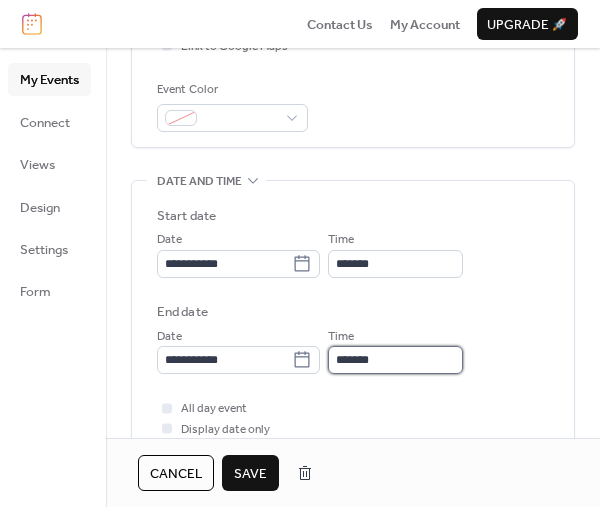 click on "*******" at bounding box center [395, 360] 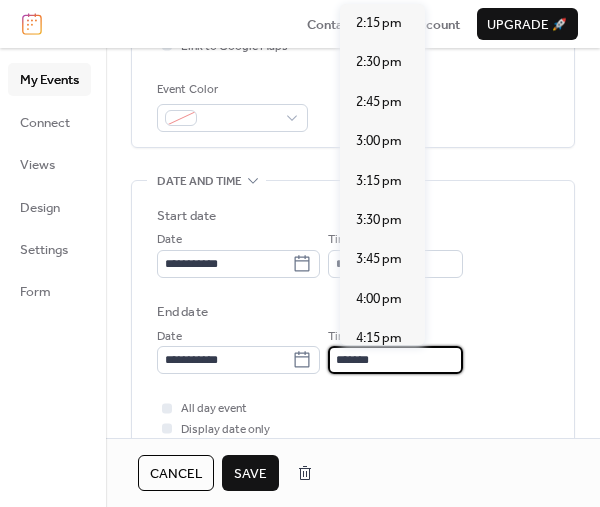 scroll, scrollTop: 437, scrollLeft: 0, axis: vertical 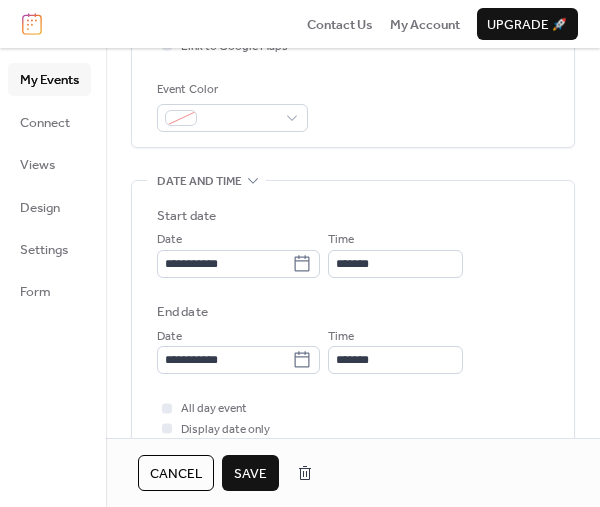 click on "**********" at bounding box center [353, 290] 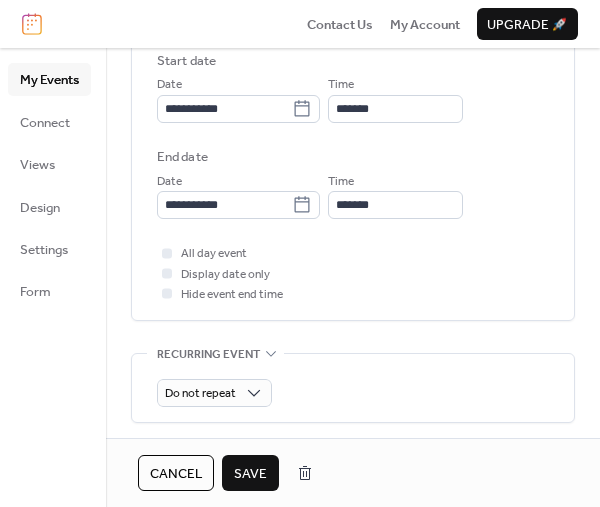 scroll, scrollTop: 700, scrollLeft: 0, axis: vertical 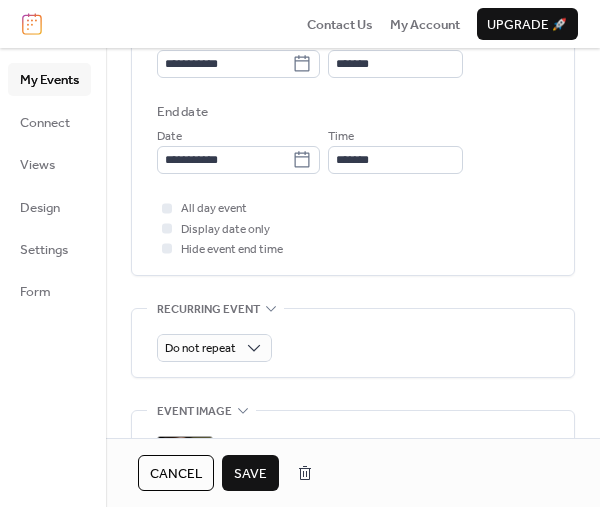 click on "Save" at bounding box center [250, 474] 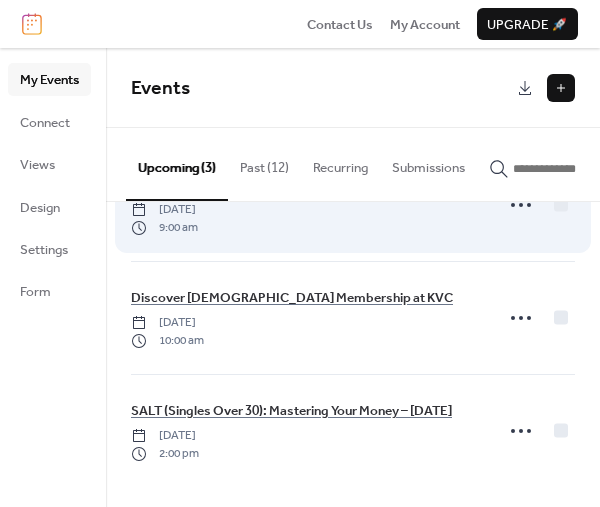scroll, scrollTop: 0, scrollLeft: 0, axis: both 